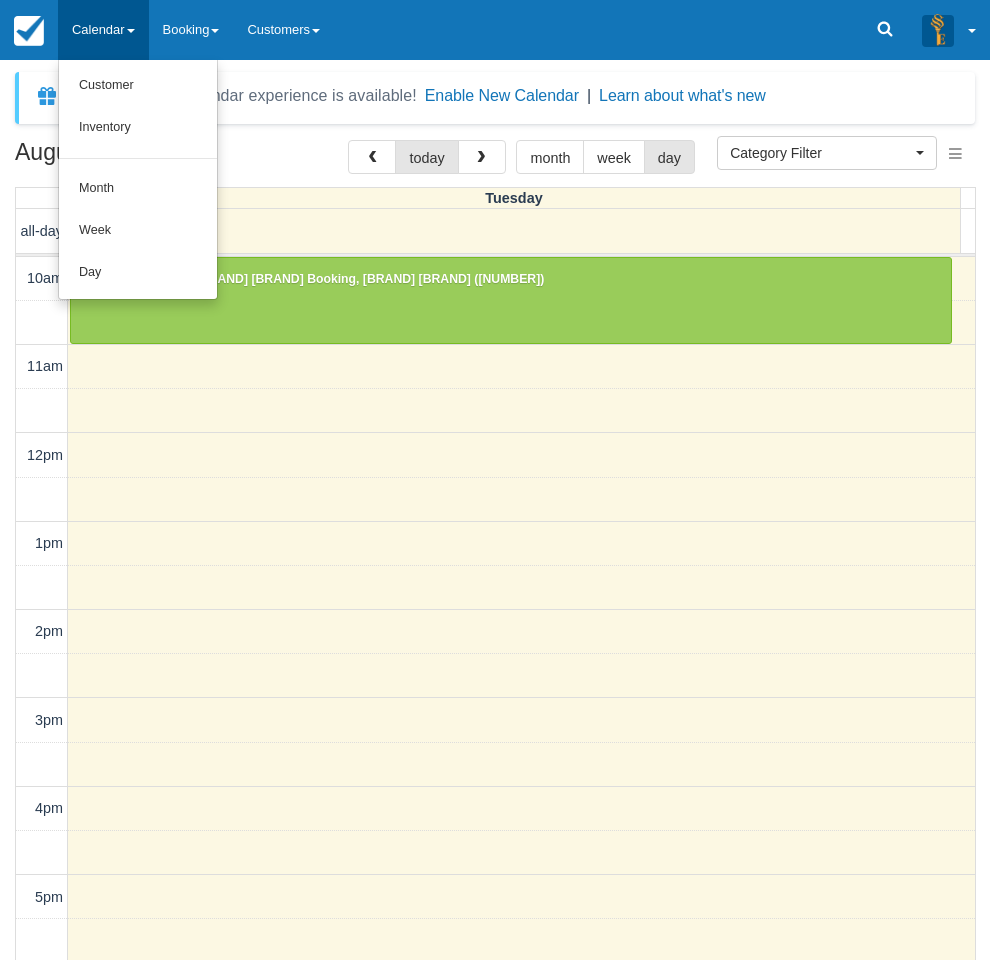 select 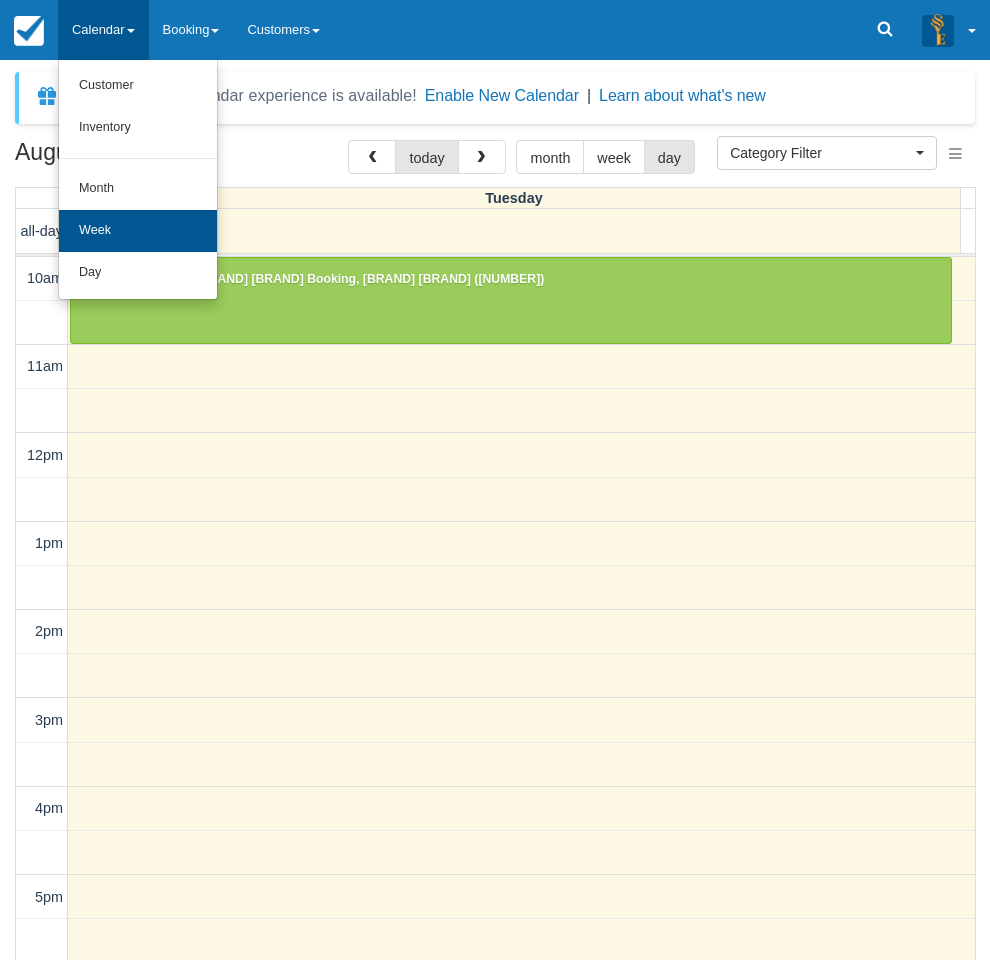 scroll, scrollTop: 0, scrollLeft: 0, axis: both 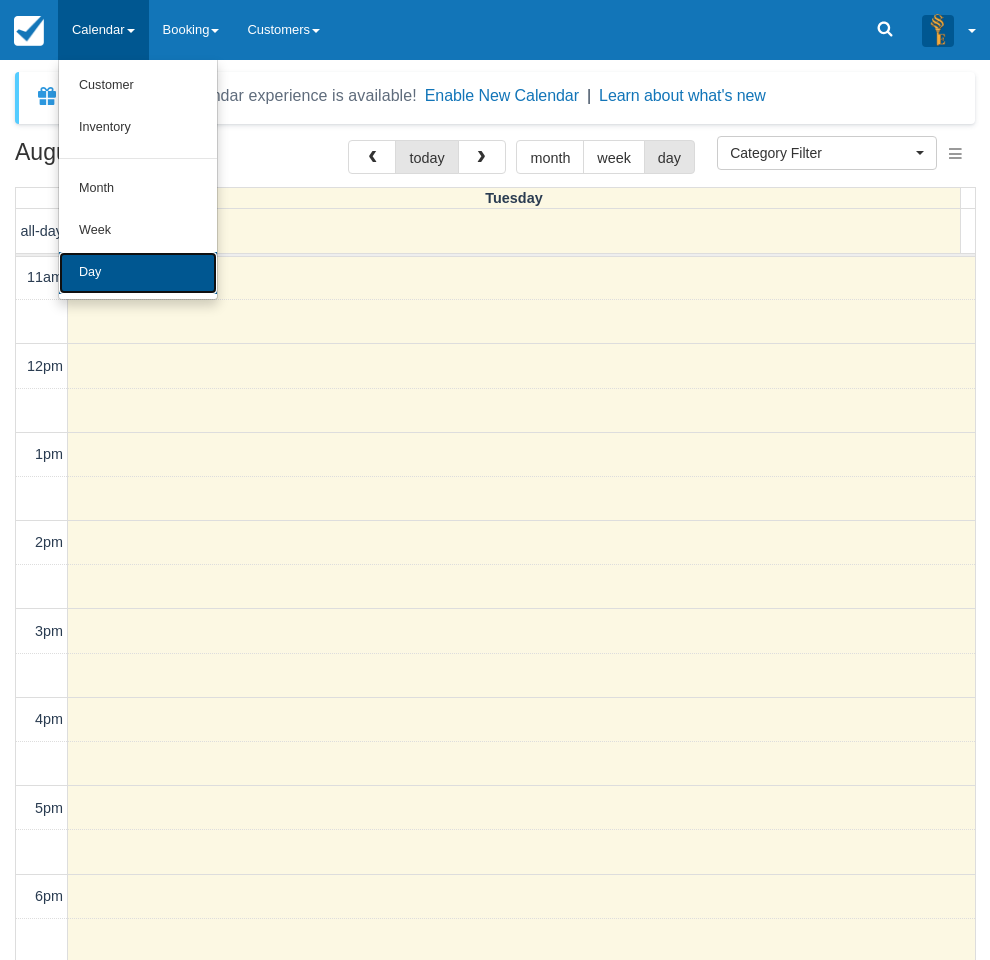 click on "Day" at bounding box center [138, 273] 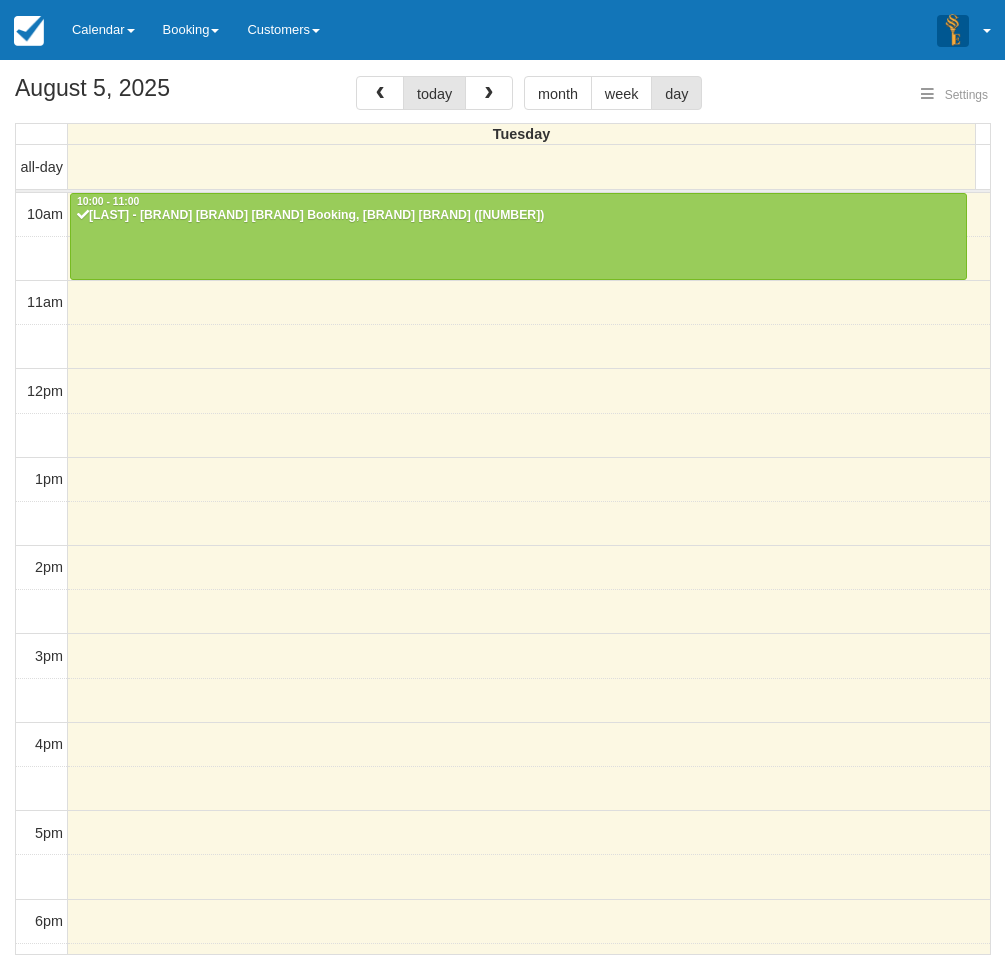 select 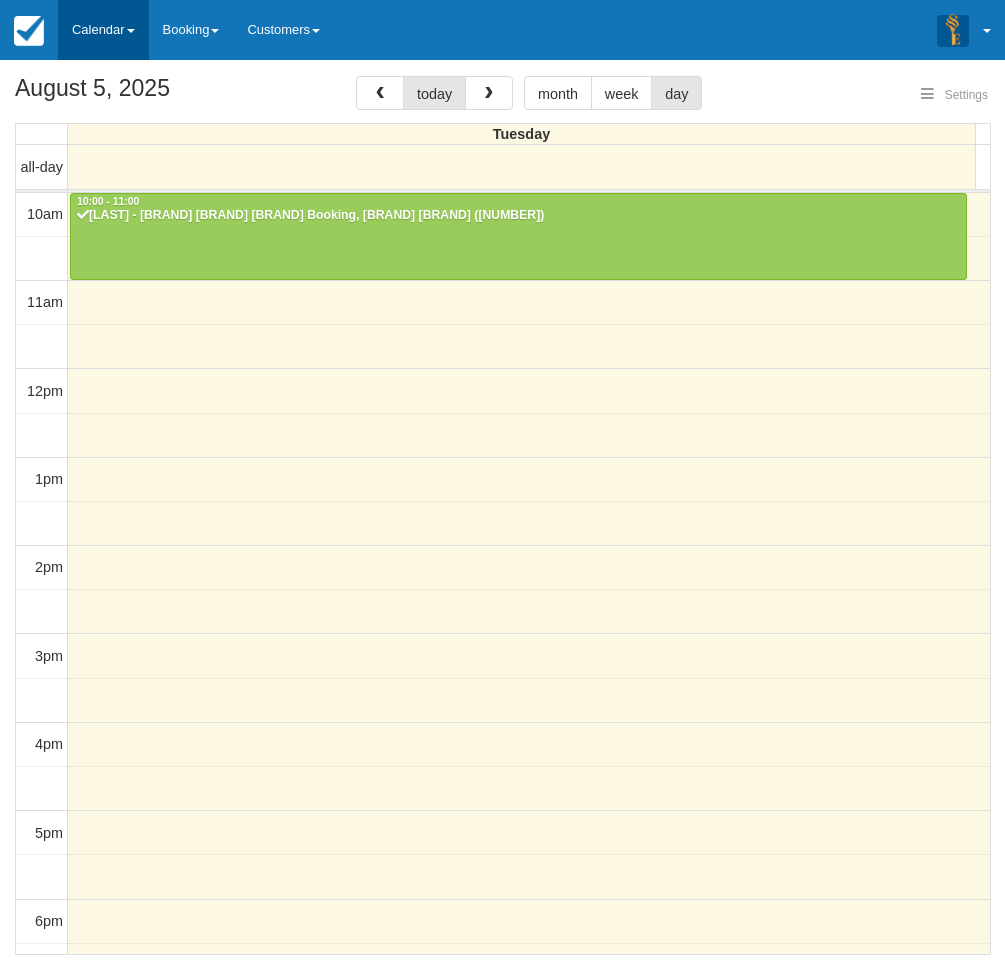 scroll, scrollTop: 0, scrollLeft: 0, axis: both 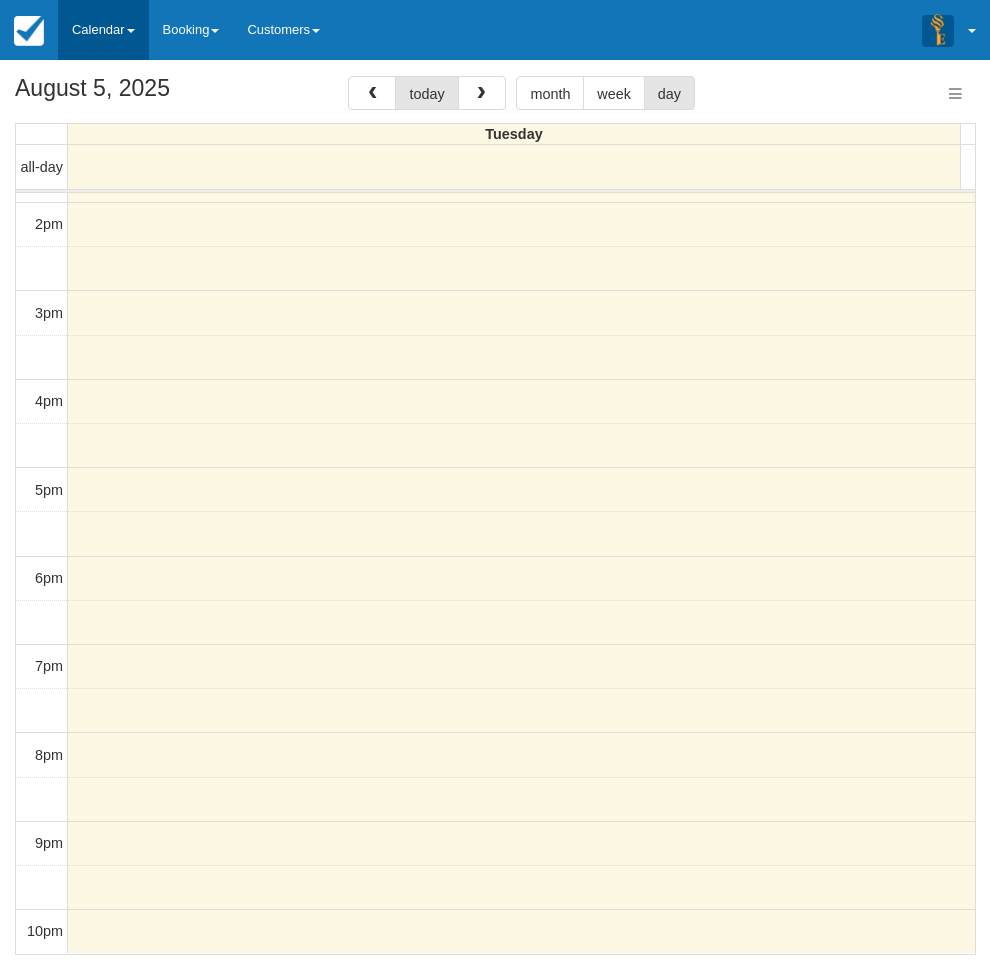 select 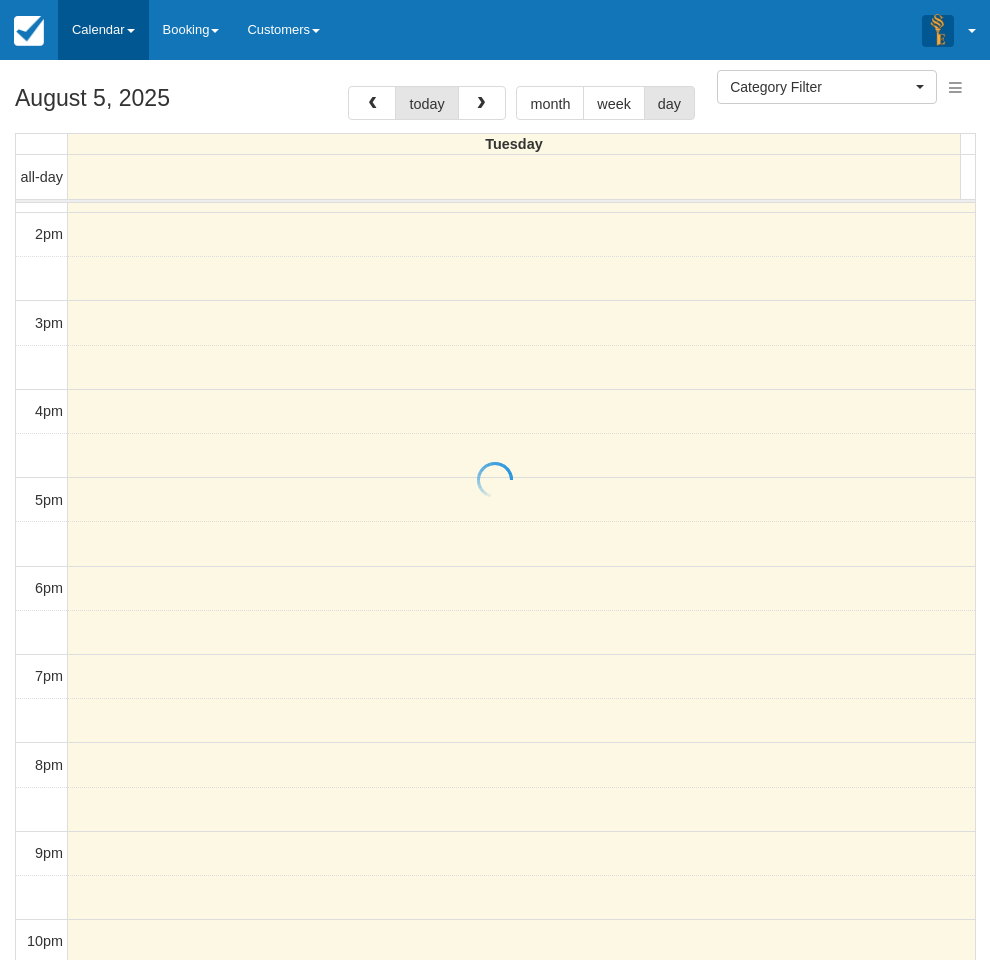 click at bounding box center [495, 480] 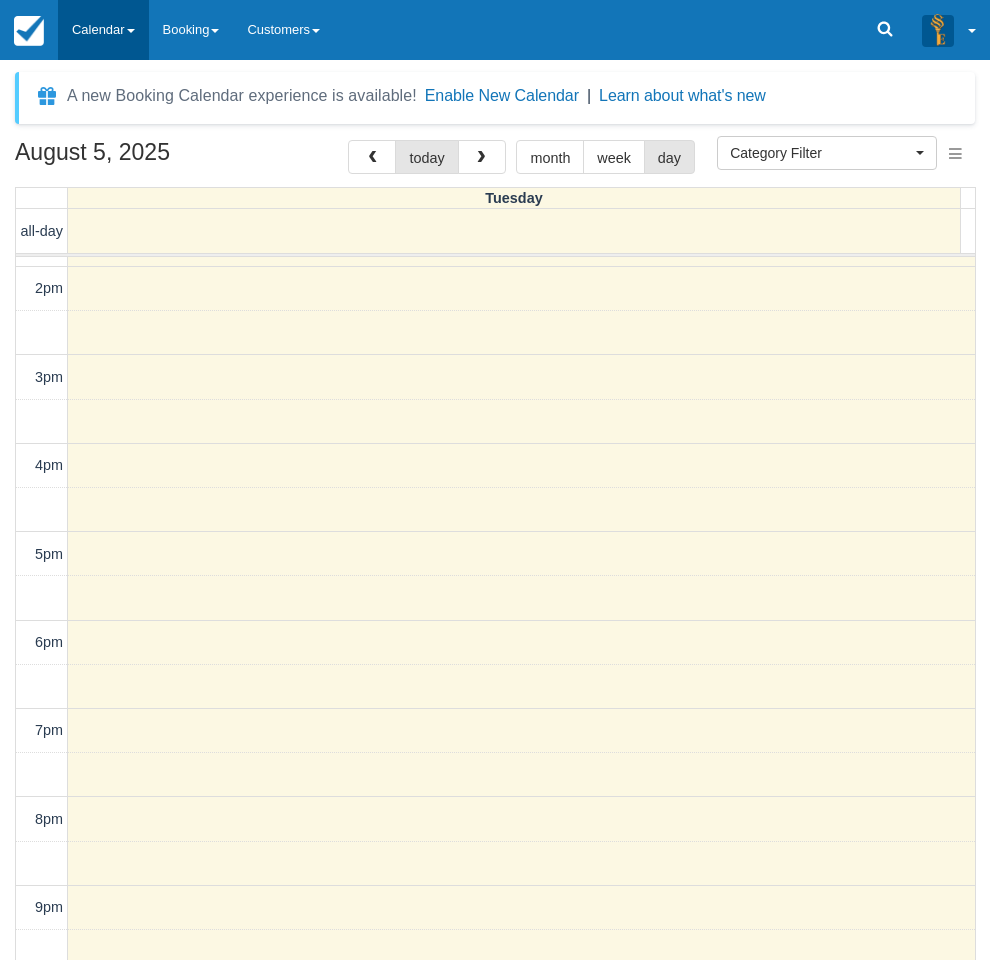 click on "Calendar" at bounding box center (103, 30) 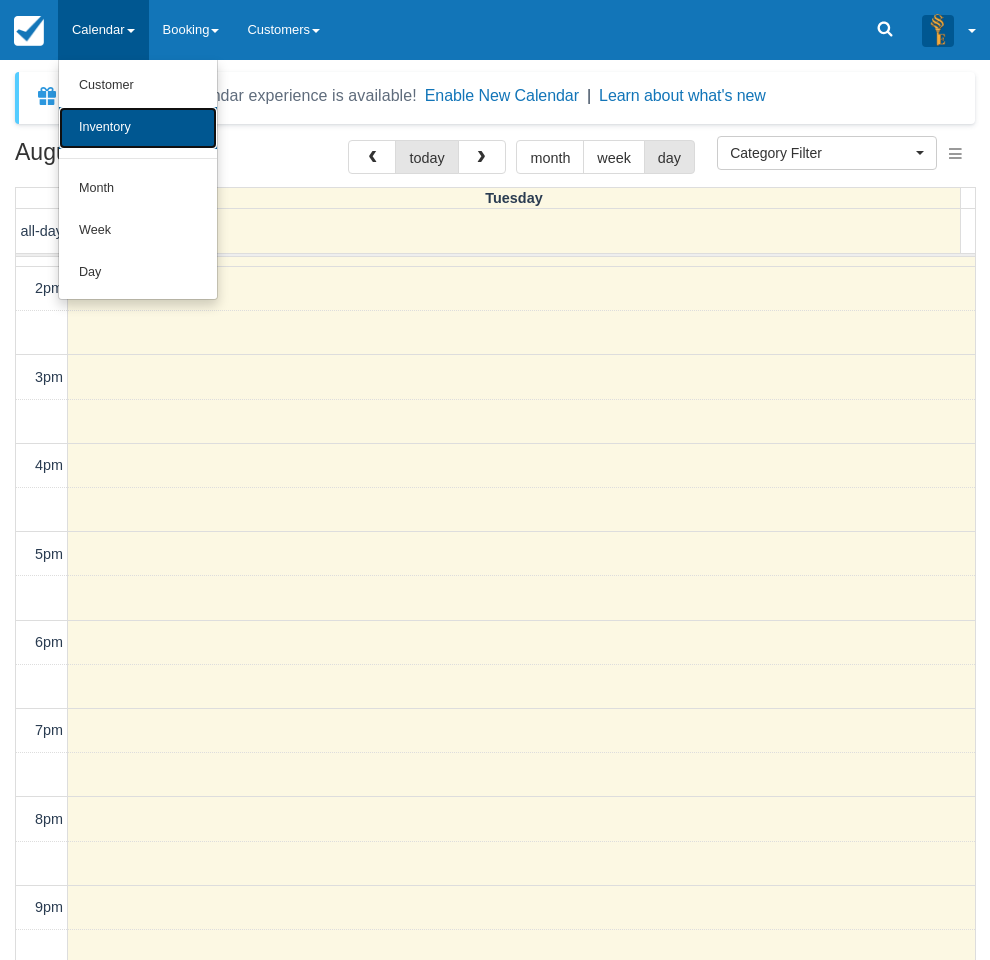 click on "Inventory" at bounding box center [138, 128] 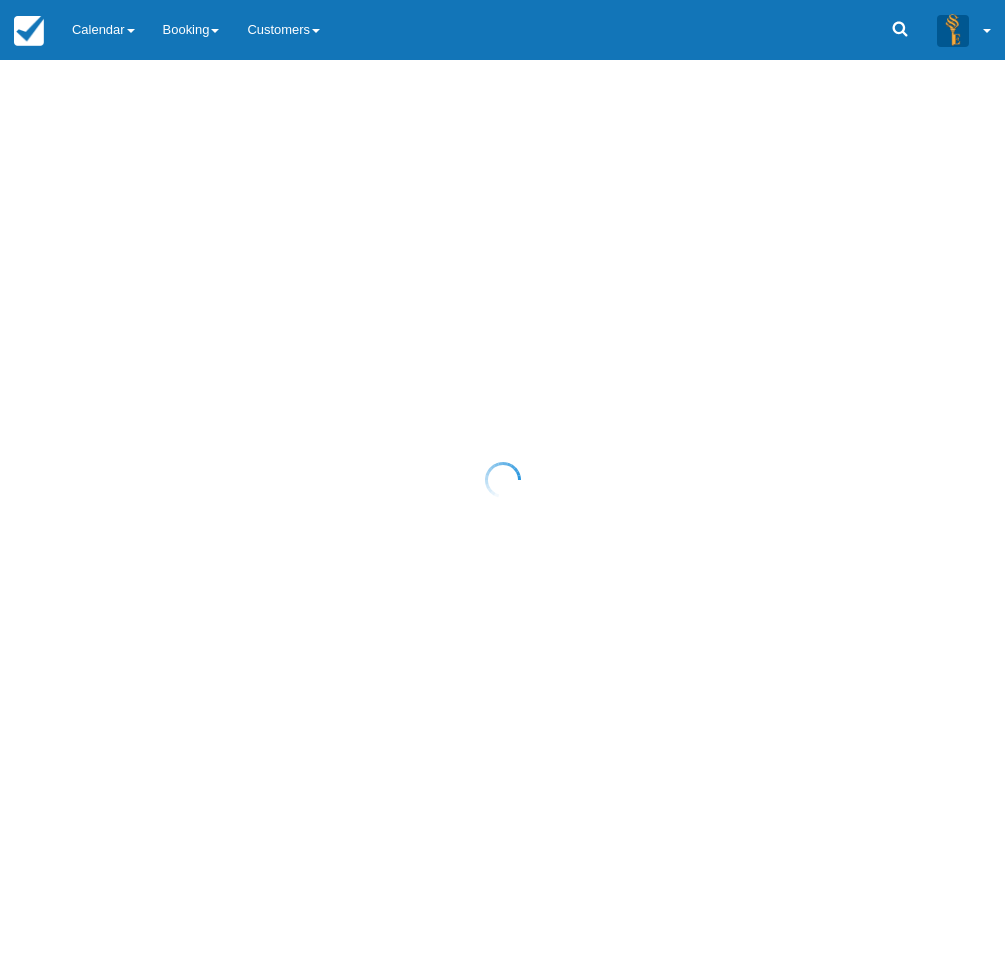 scroll, scrollTop: 0, scrollLeft: 0, axis: both 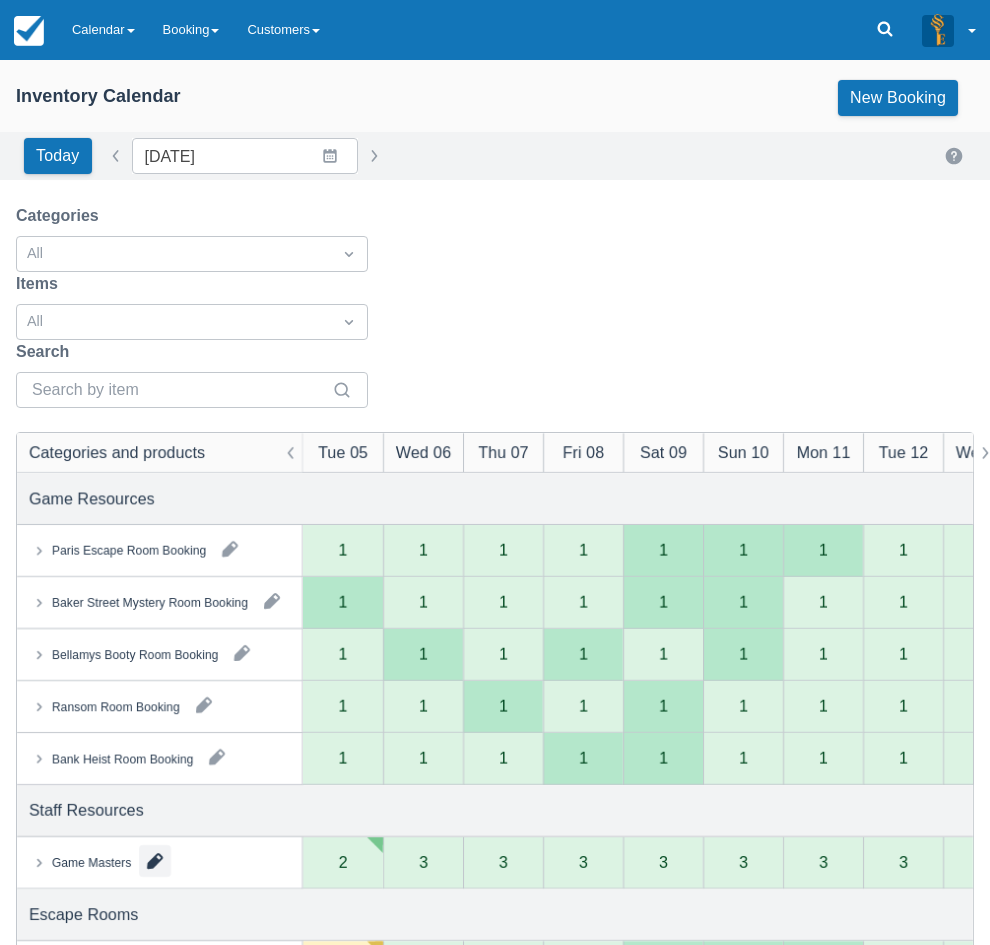 click at bounding box center (155, 861) 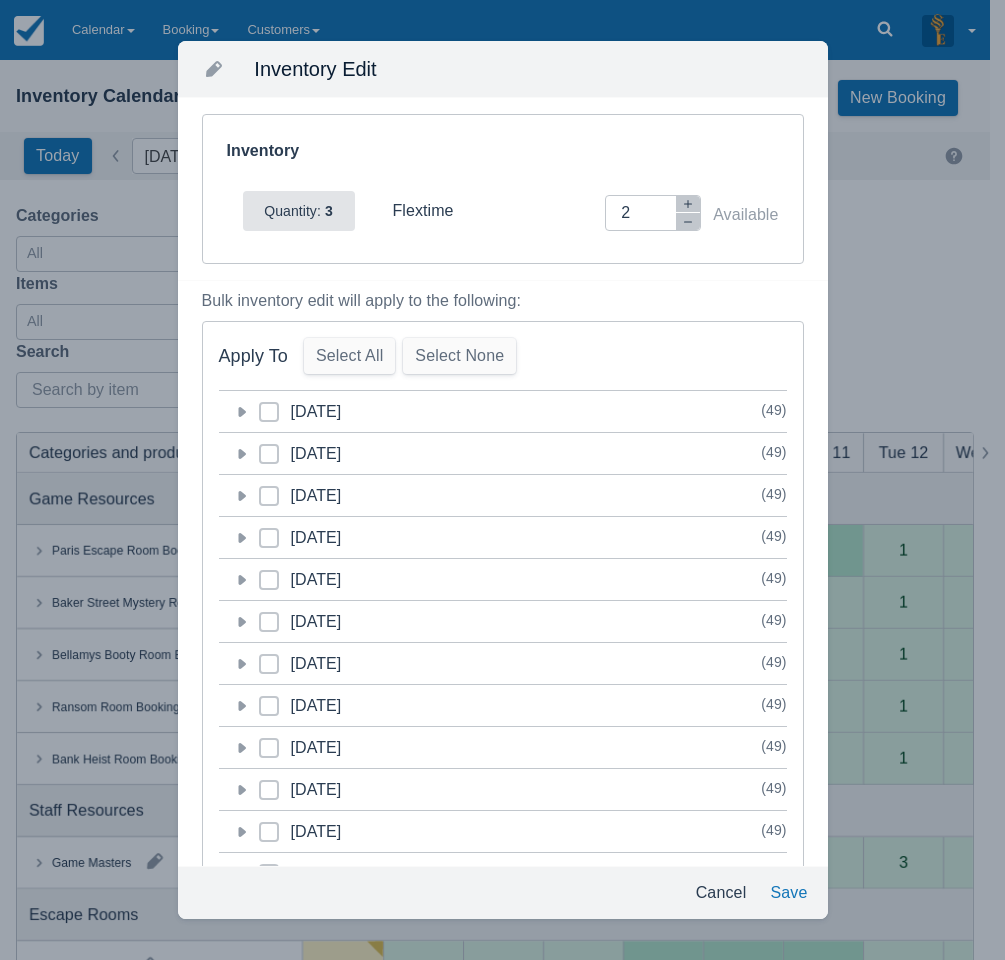 click 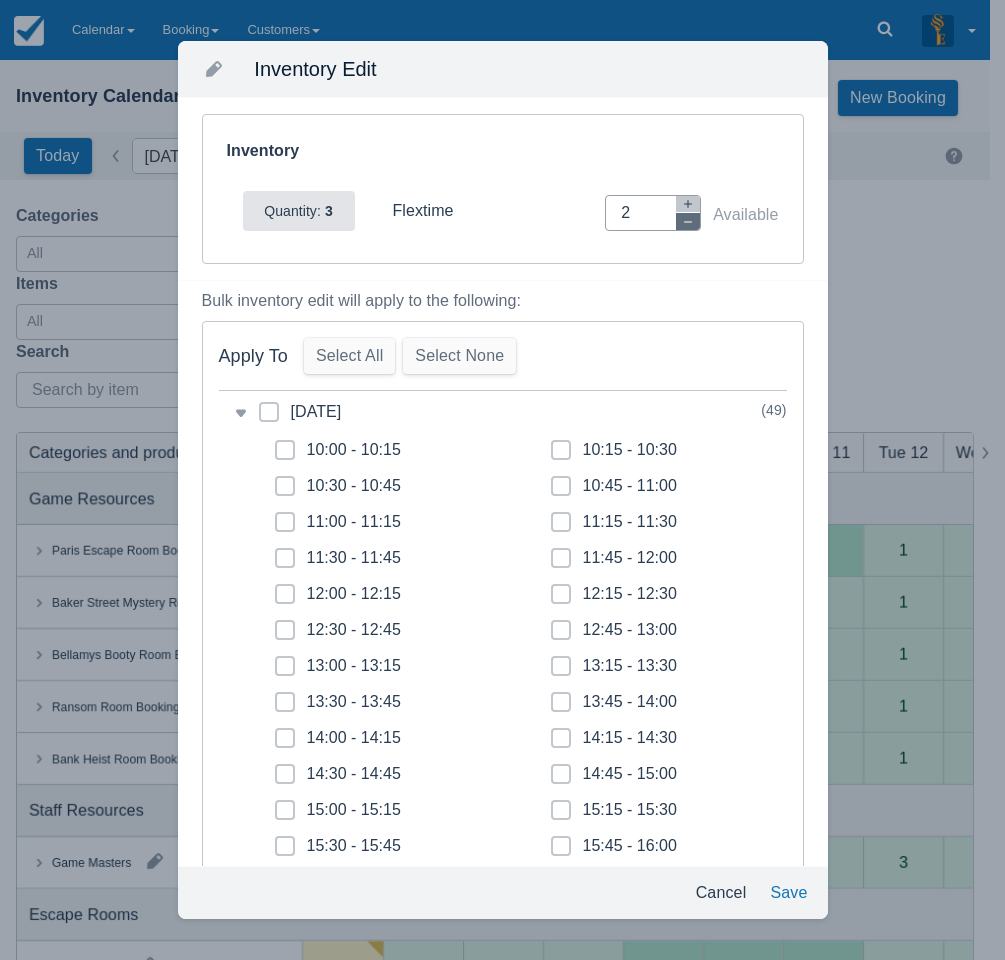 click 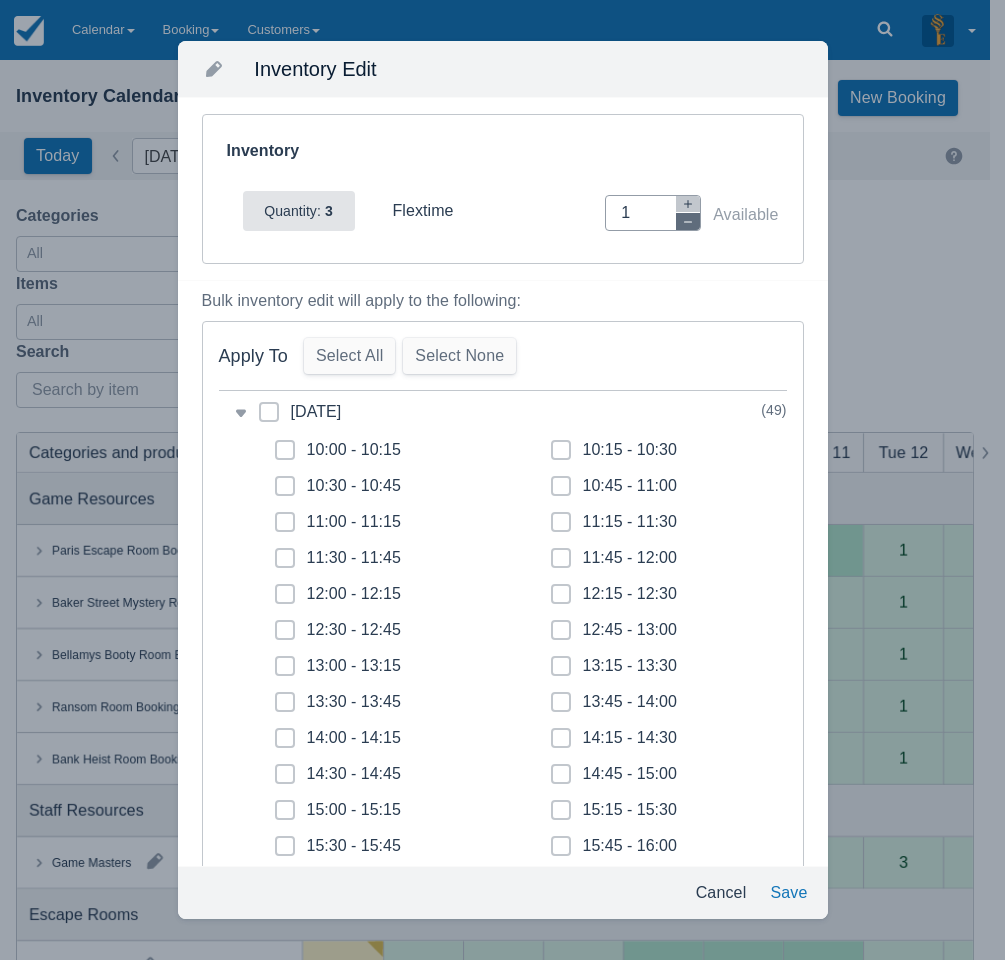 click 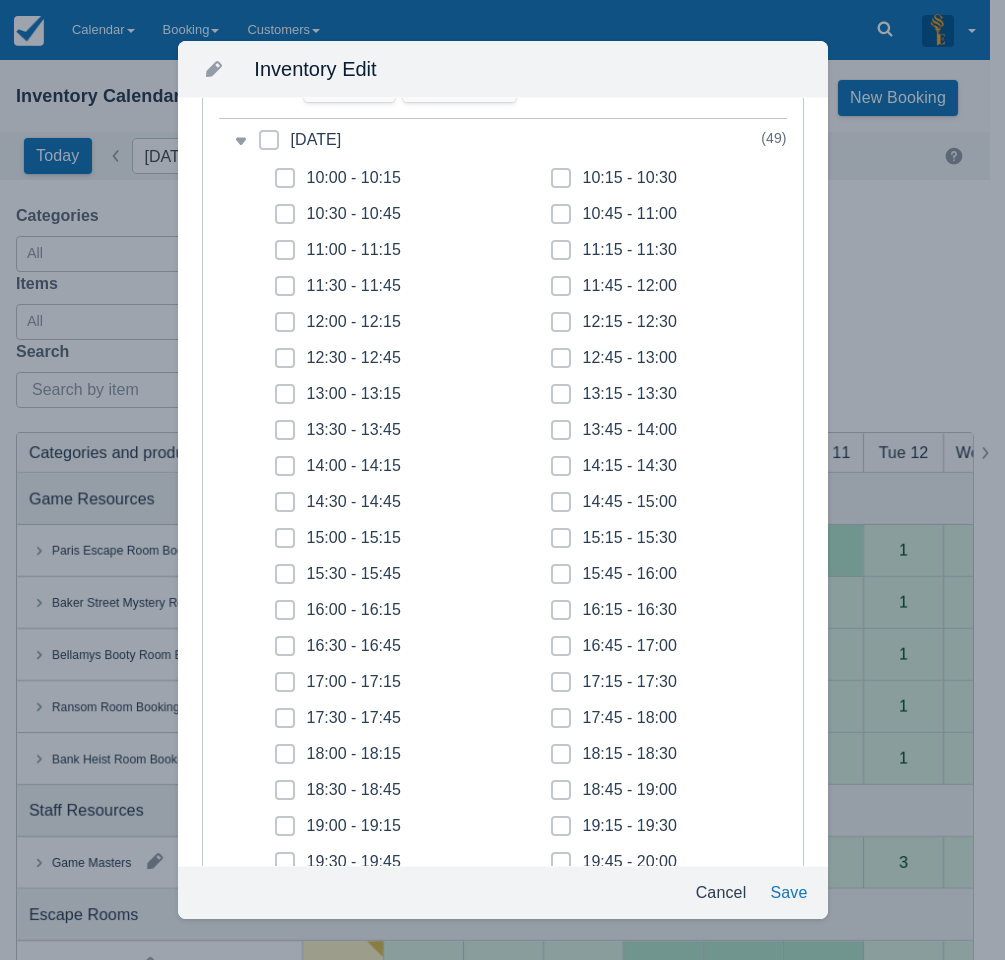 scroll, scrollTop: 300, scrollLeft: 0, axis: vertical 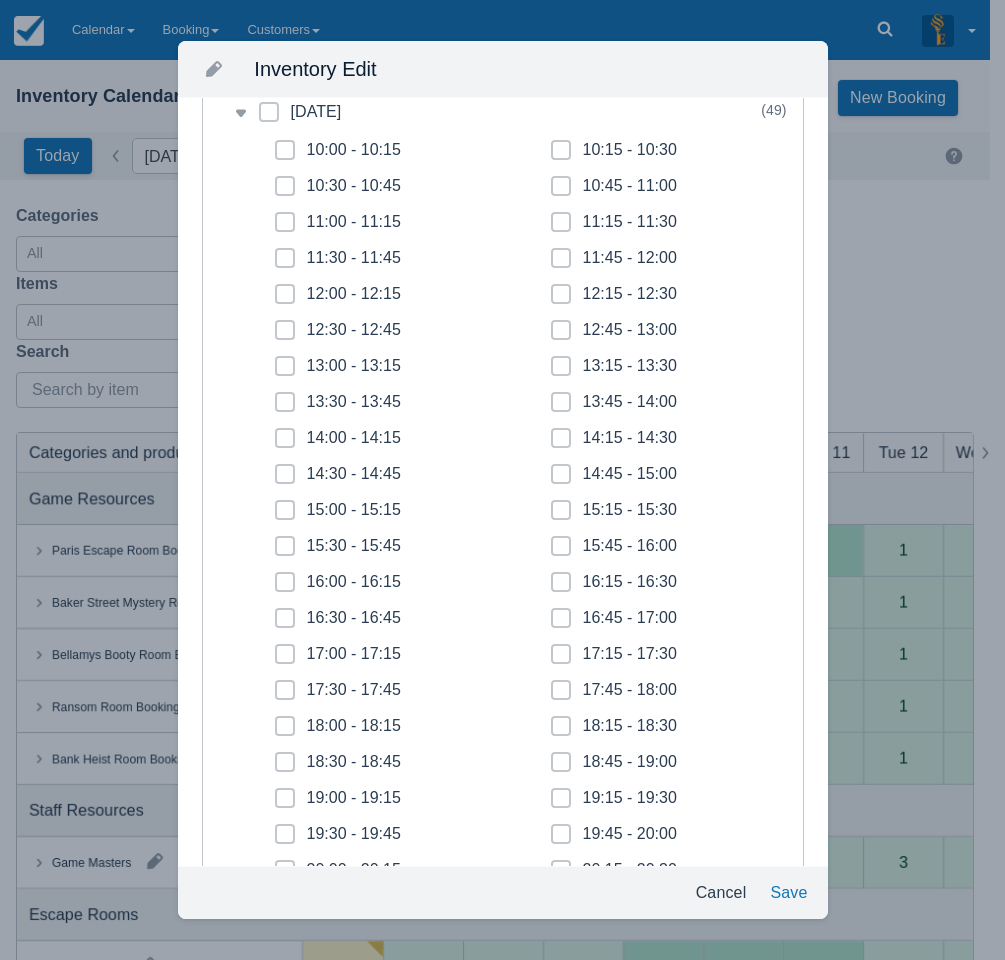 click 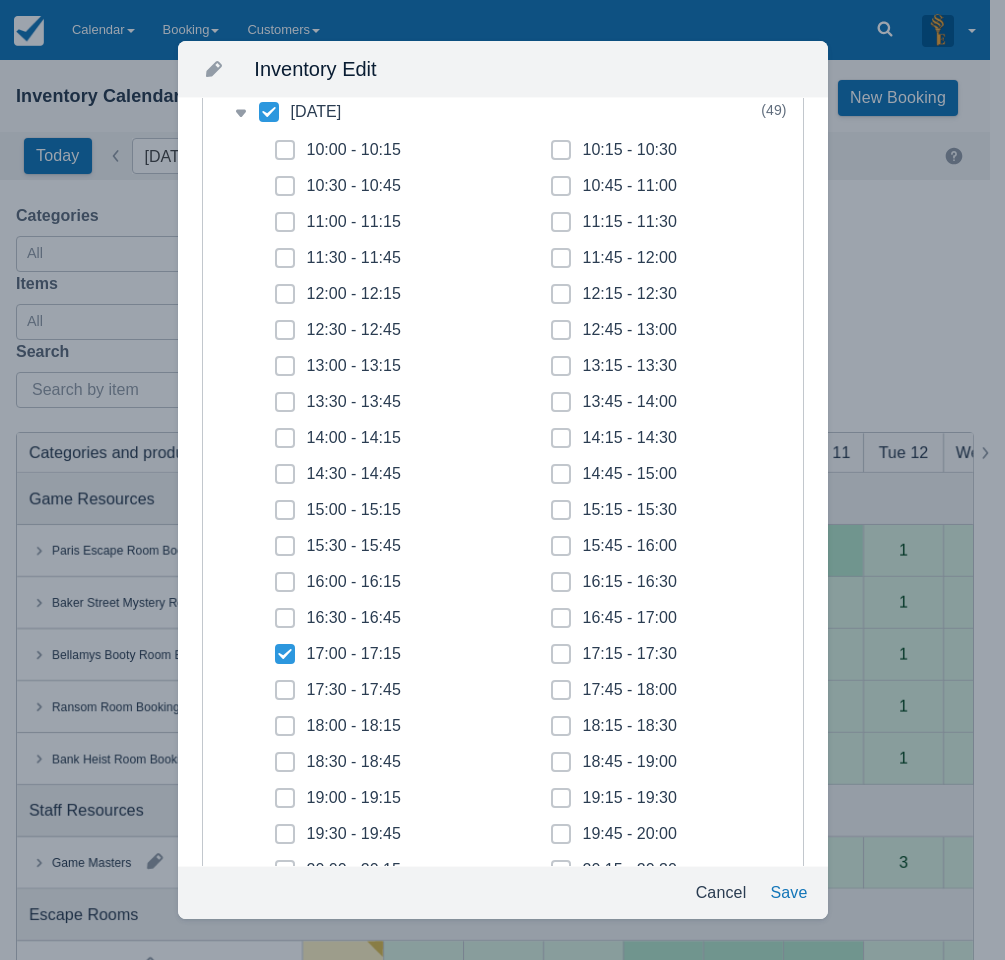 checkbox on "true" 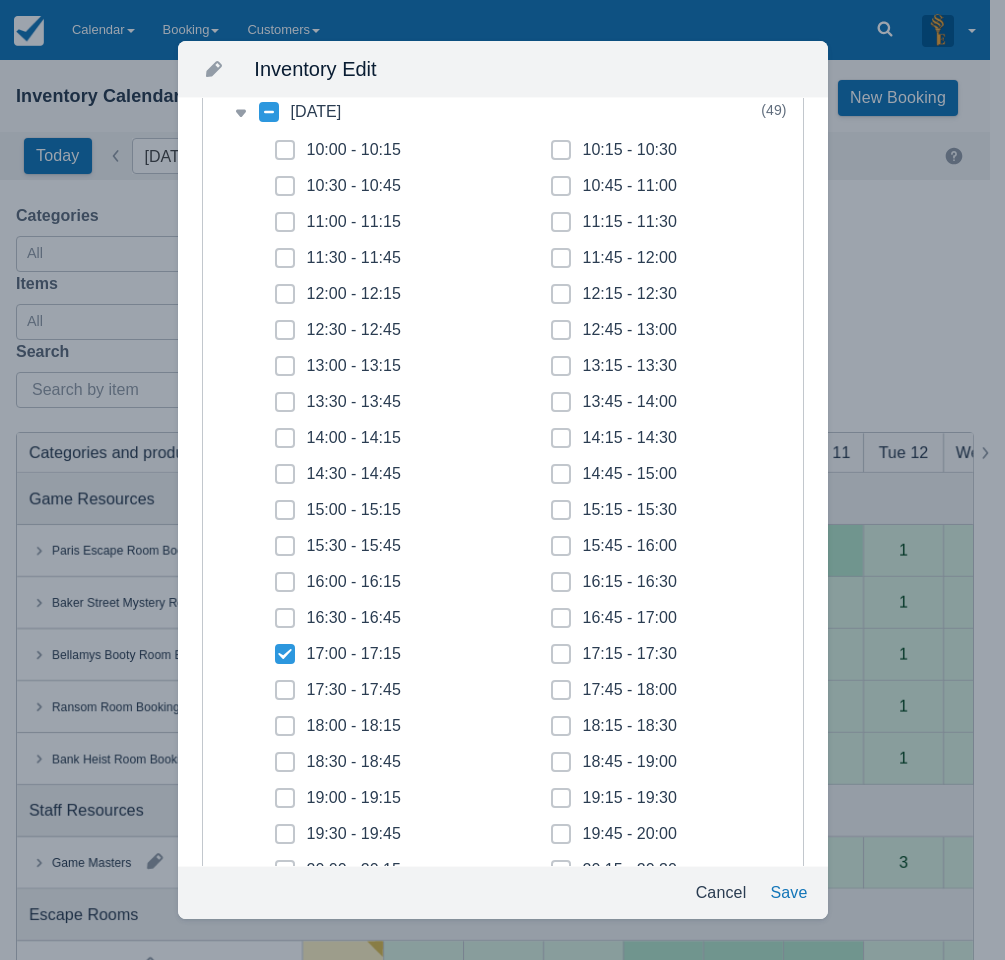click at bounding box center [285, 698] 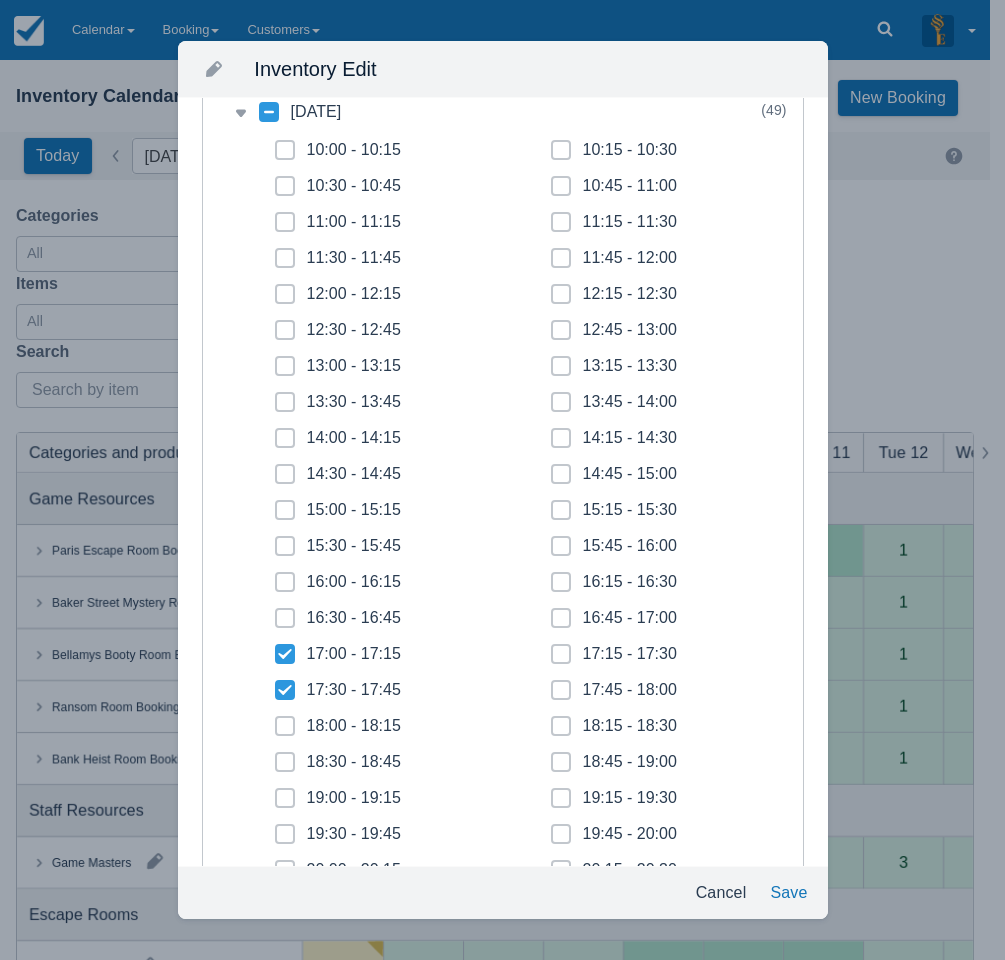 checkbox on "true" 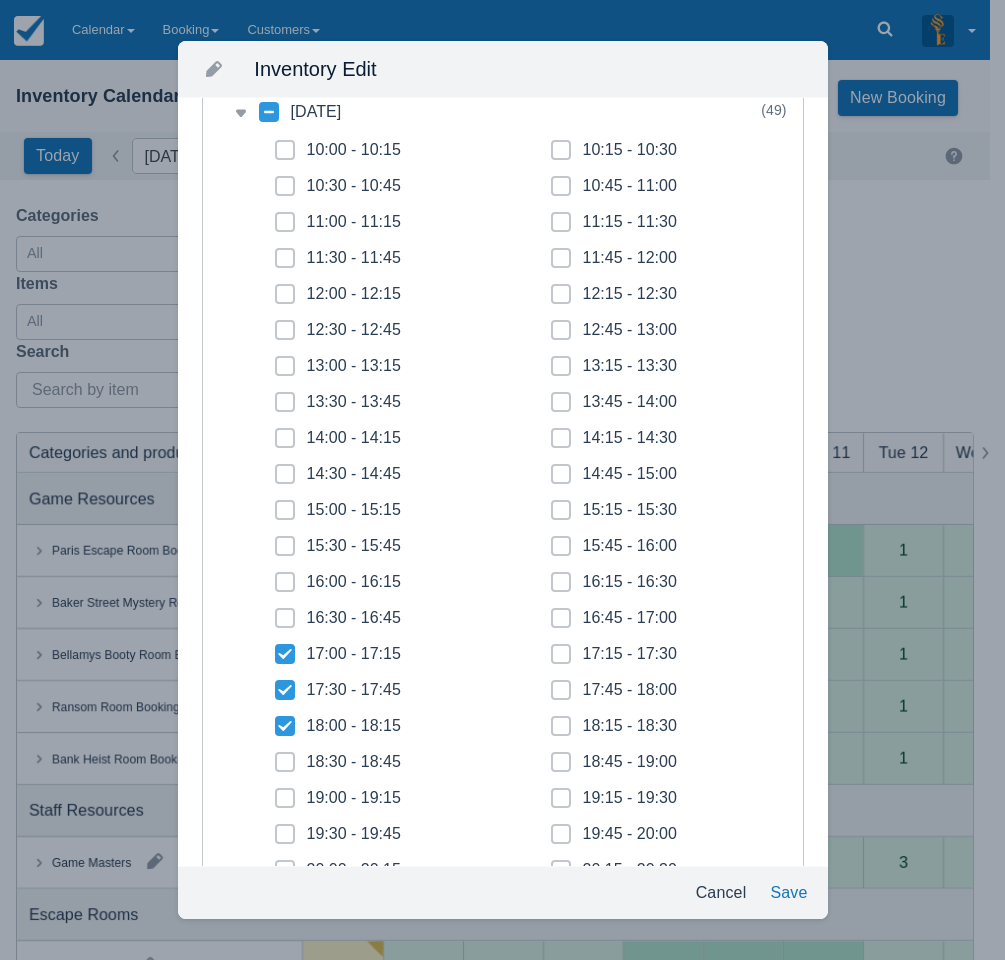 checkbox on "true" 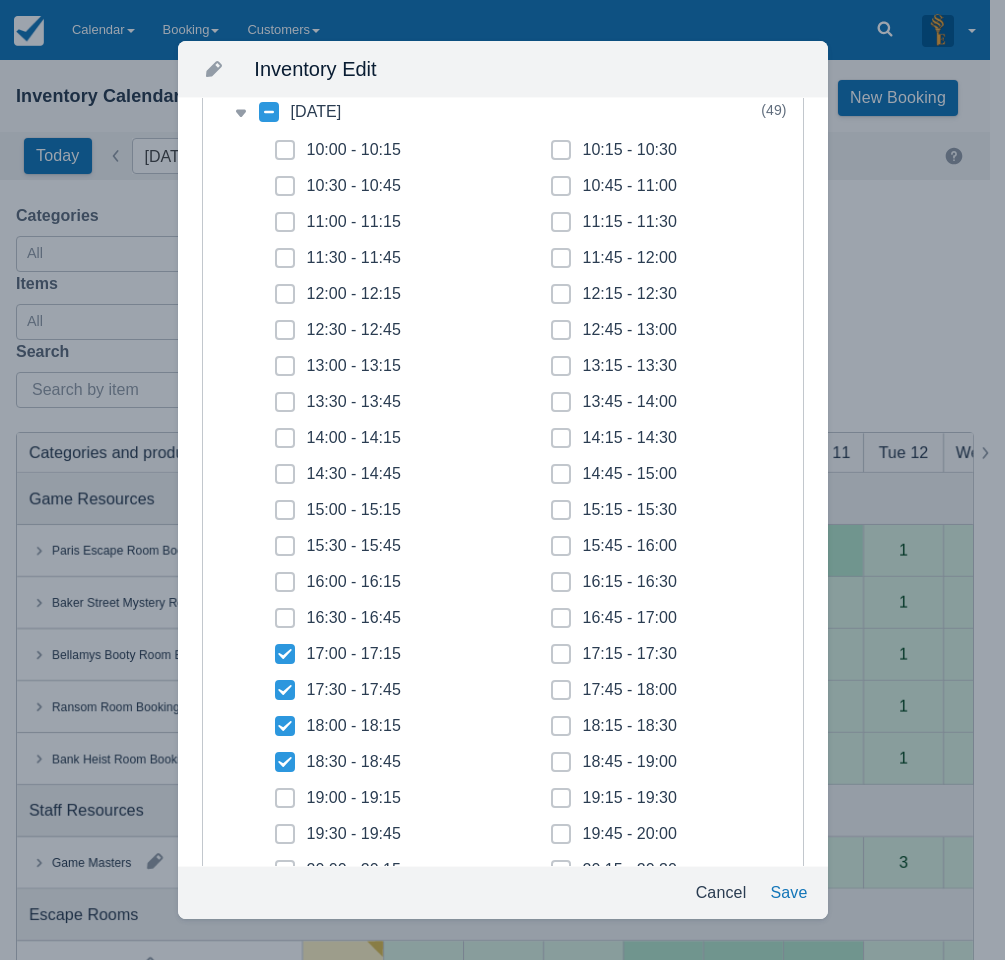 checkbox on "true" 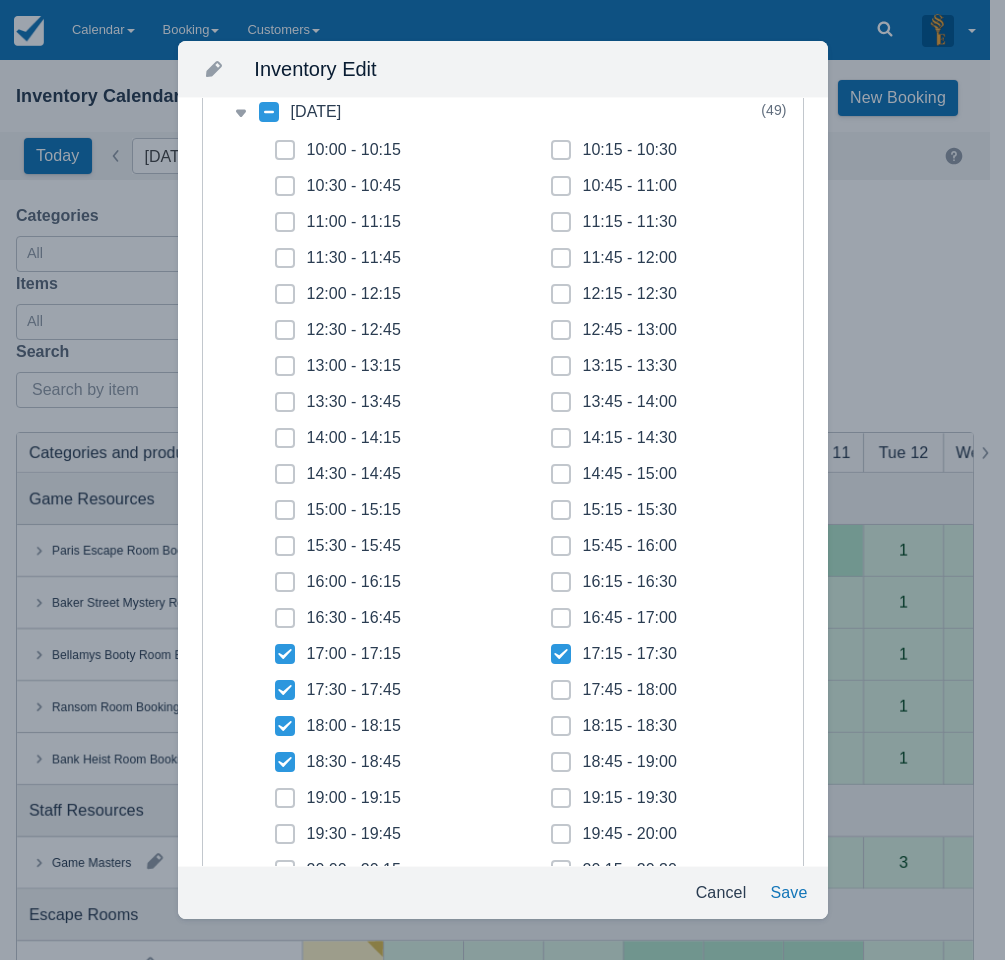 checkbox on "true" 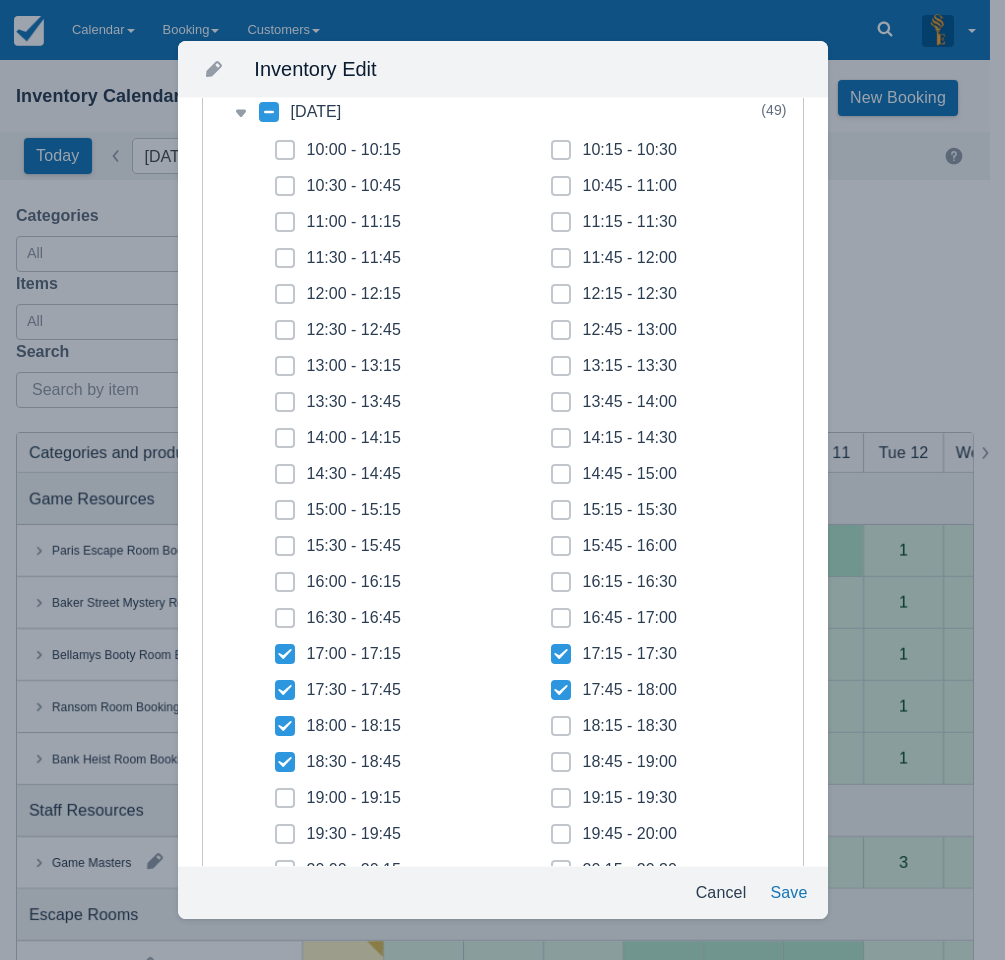 click 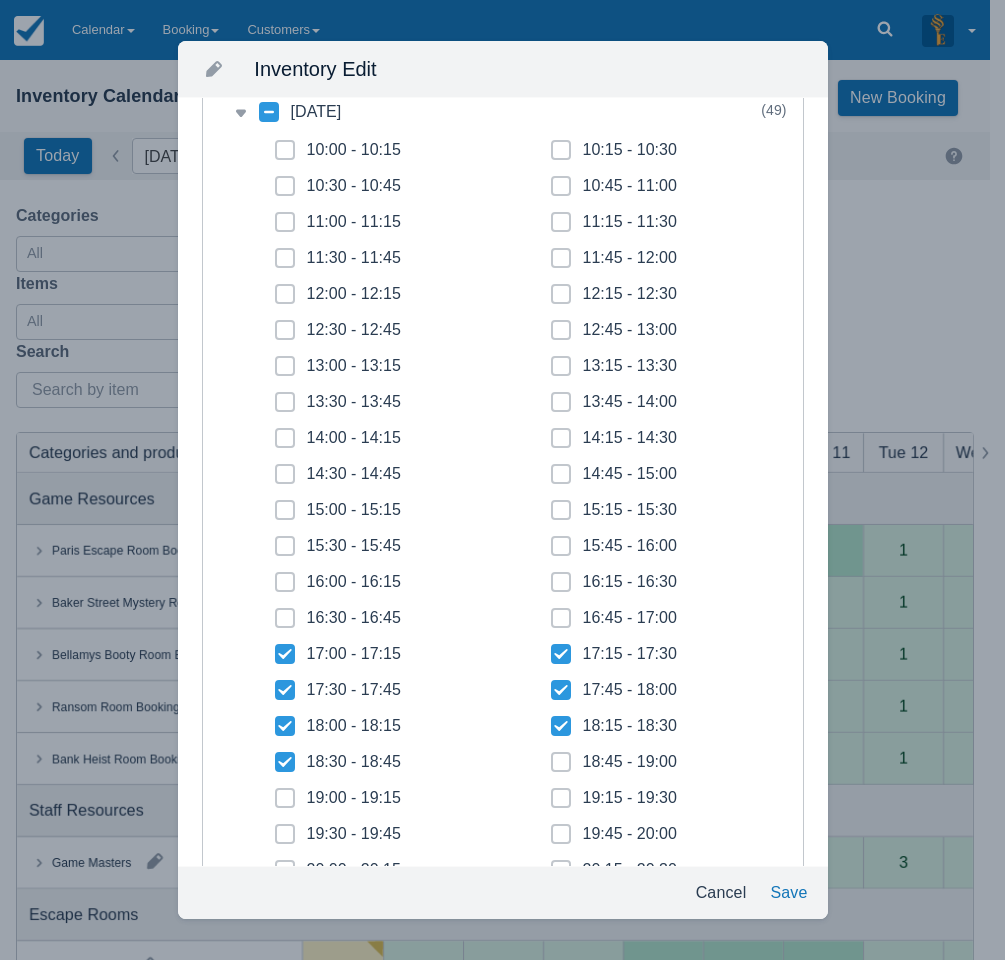checkbox on "true" 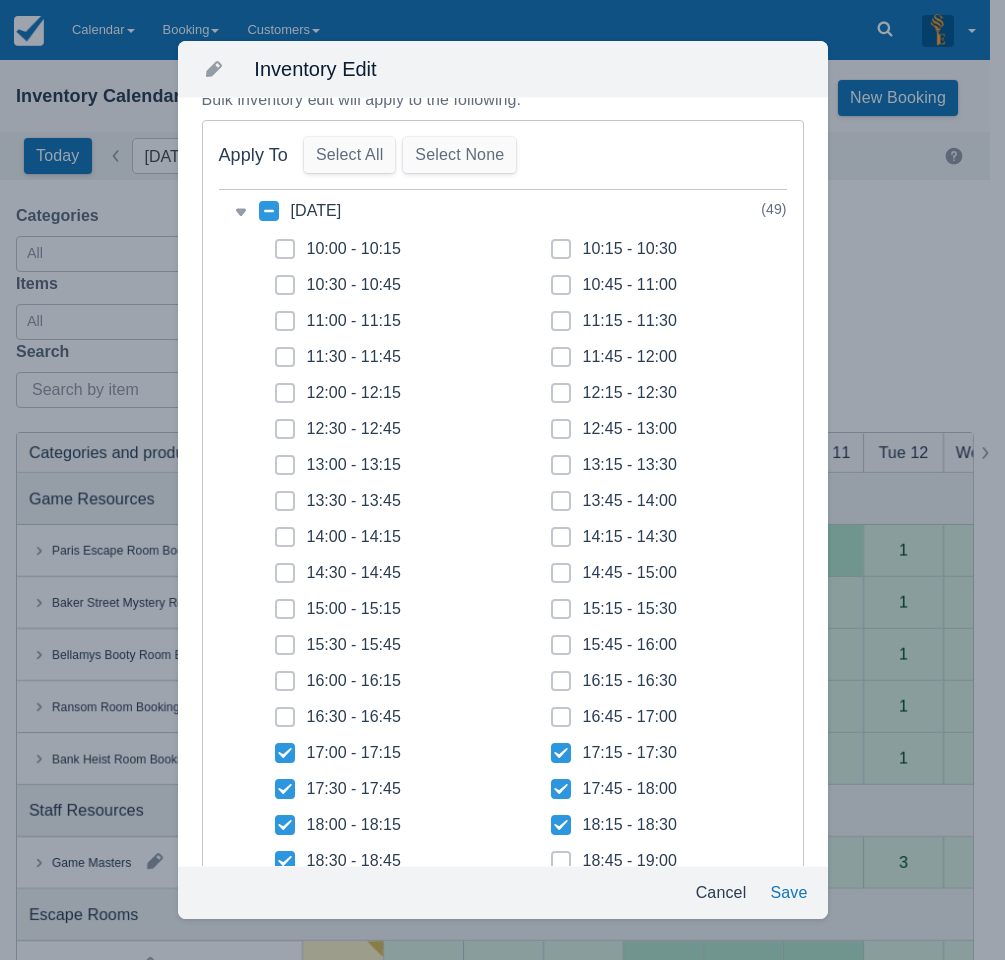 scroll, scrollTop: 0, scrollLeft: 0, axis: both 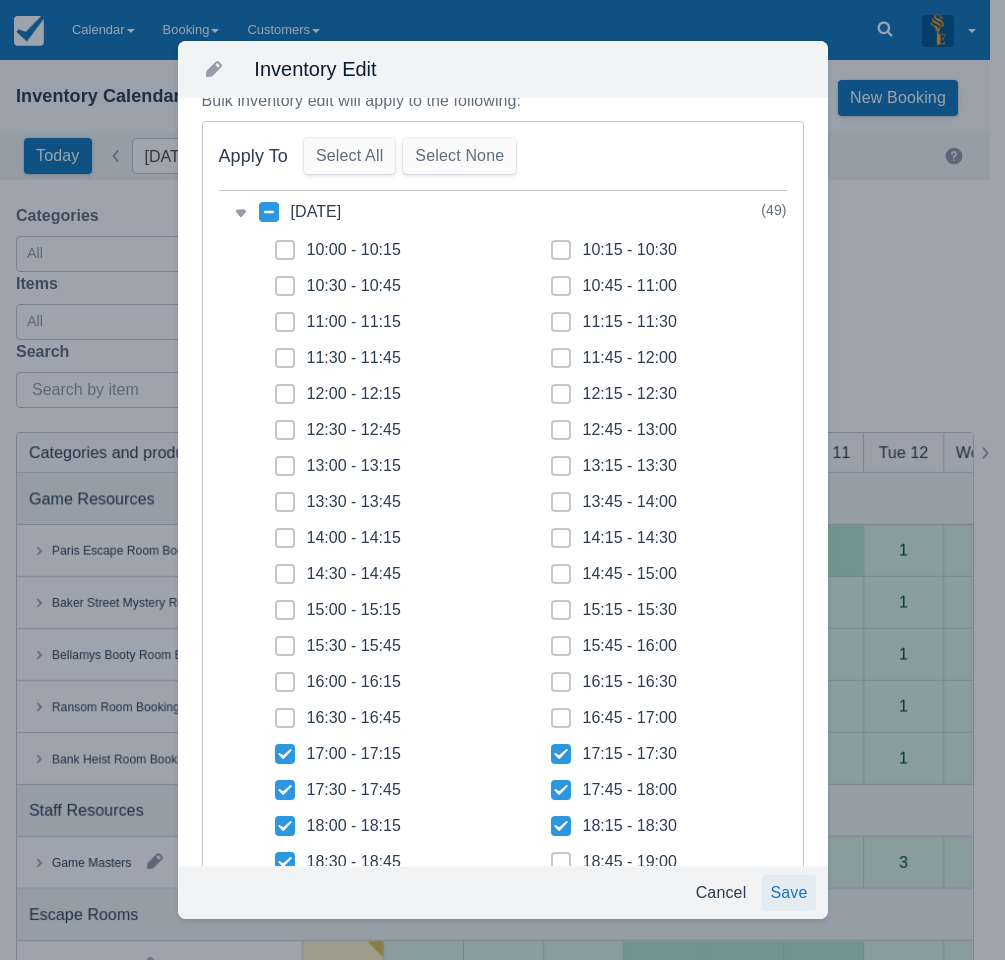 click on "Save" at bounding box center [788, 893] 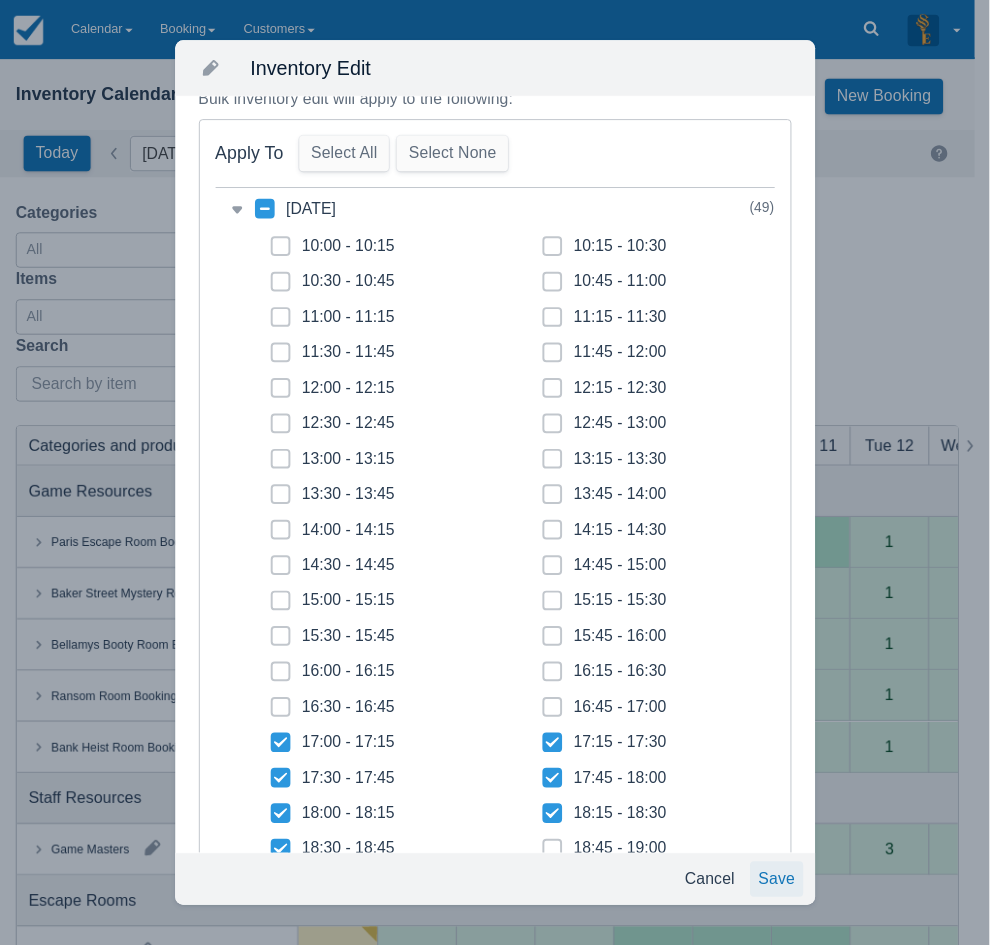 scroll, scrollTop: 50, scrollLeft: 0, axis: vertical 